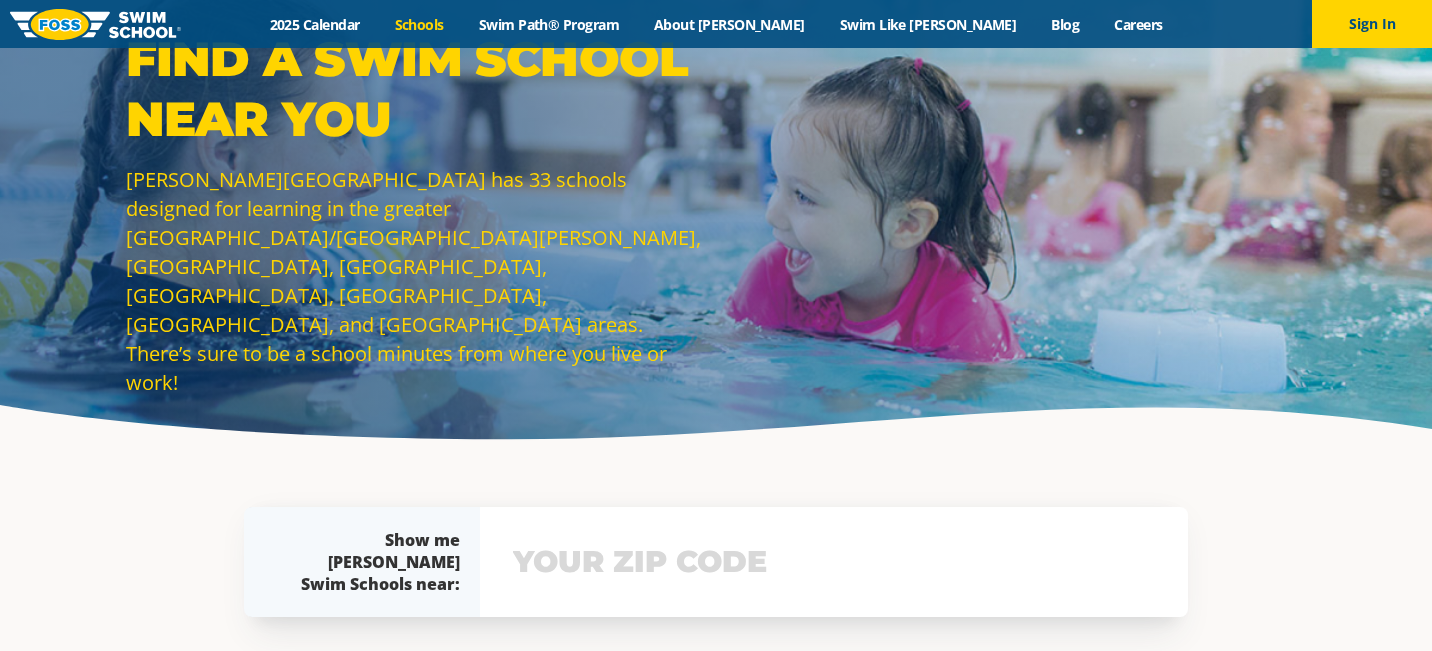 scroll, scrollTop: 52, scrollLeft: 0, axis: vertical 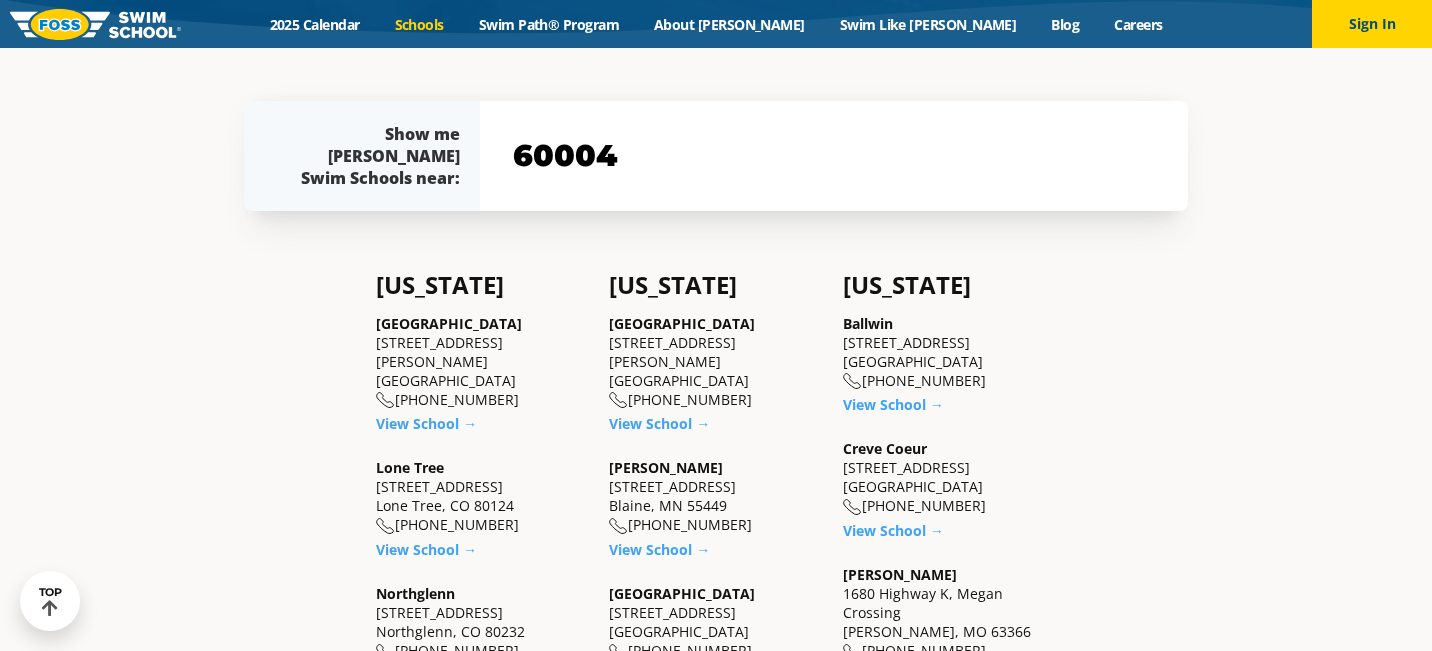 type on "60004" 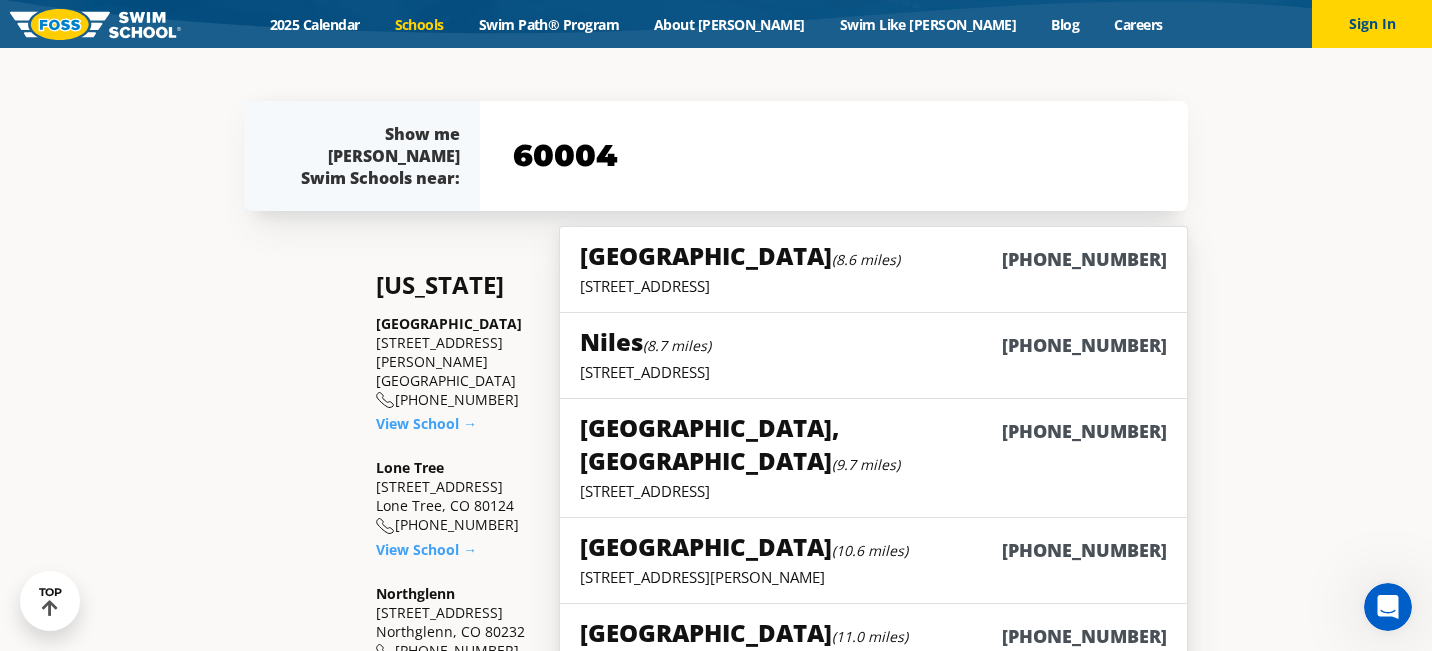 scroll, scrollTop: 0, scrollLeft: 0, axis: both 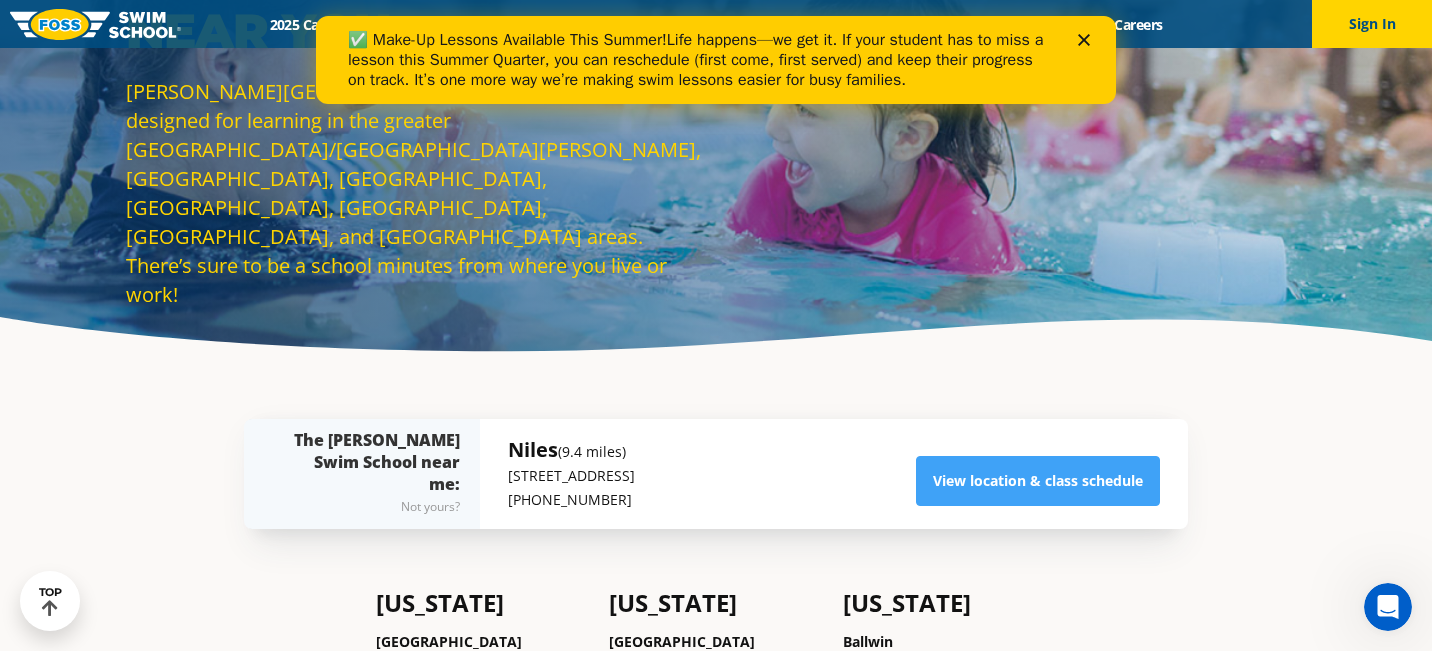 click on "✅ Make-Up Lessons Available This Summer!  Life happens—we get it. If your student has to miss a lesson this Summer Quarter, you can reschedule (first come, first served) and keep their progress on track. It’s one more way we’re making swim lessons easier for busy families." at bounding box center (716, 60) 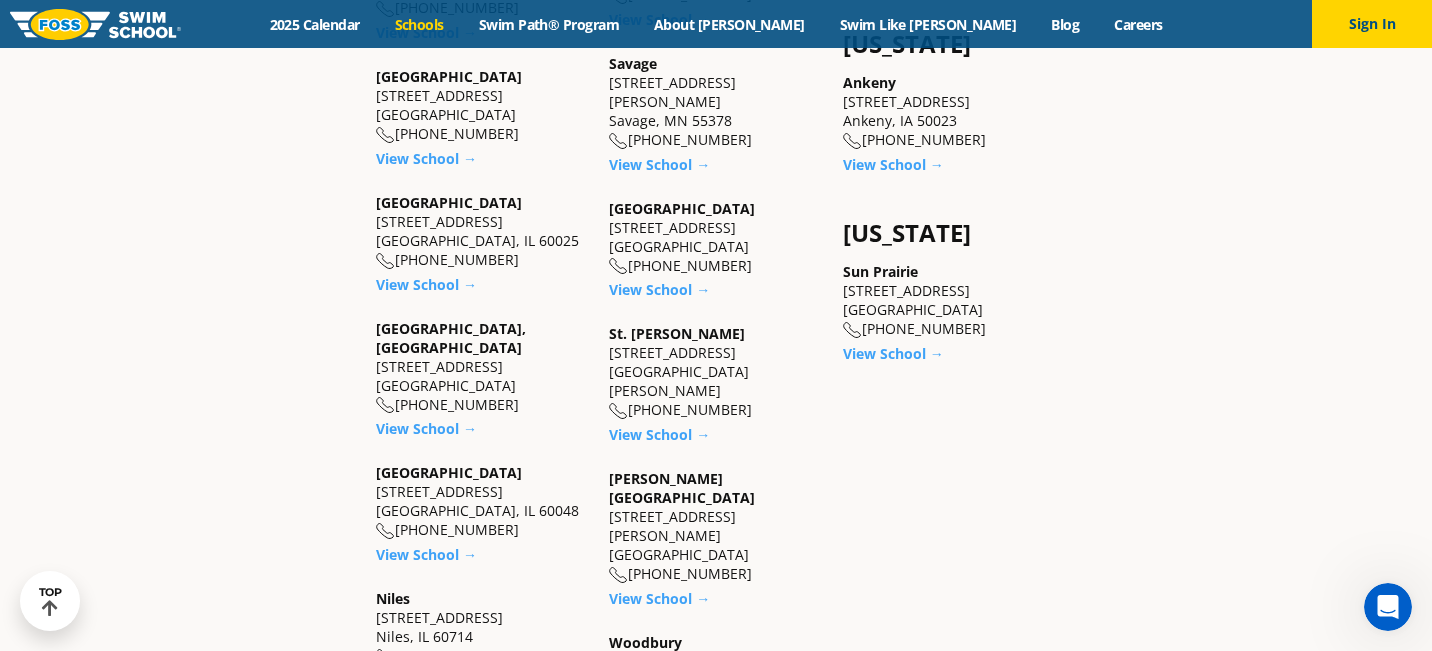 scroll, scrollTop: 1540, scrollLeft: 0, axis: vertical 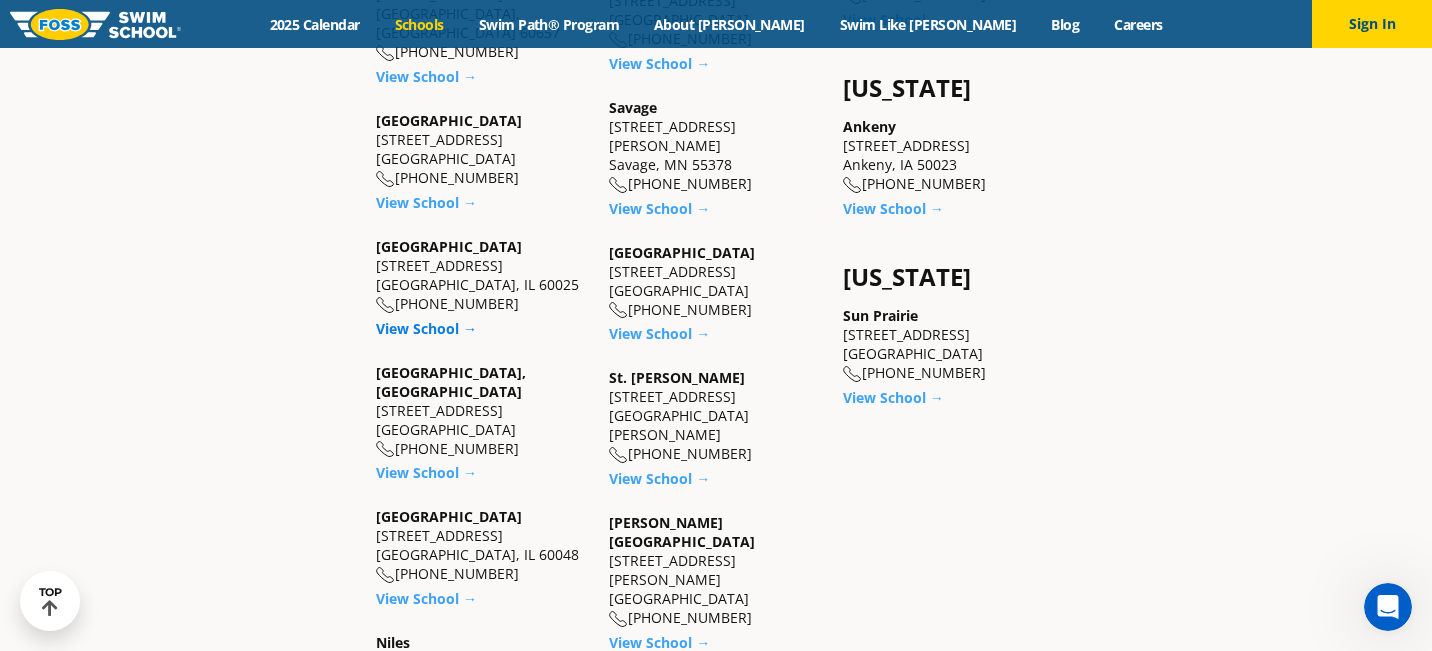 click on "View School →" at bounding box center (426, 328) 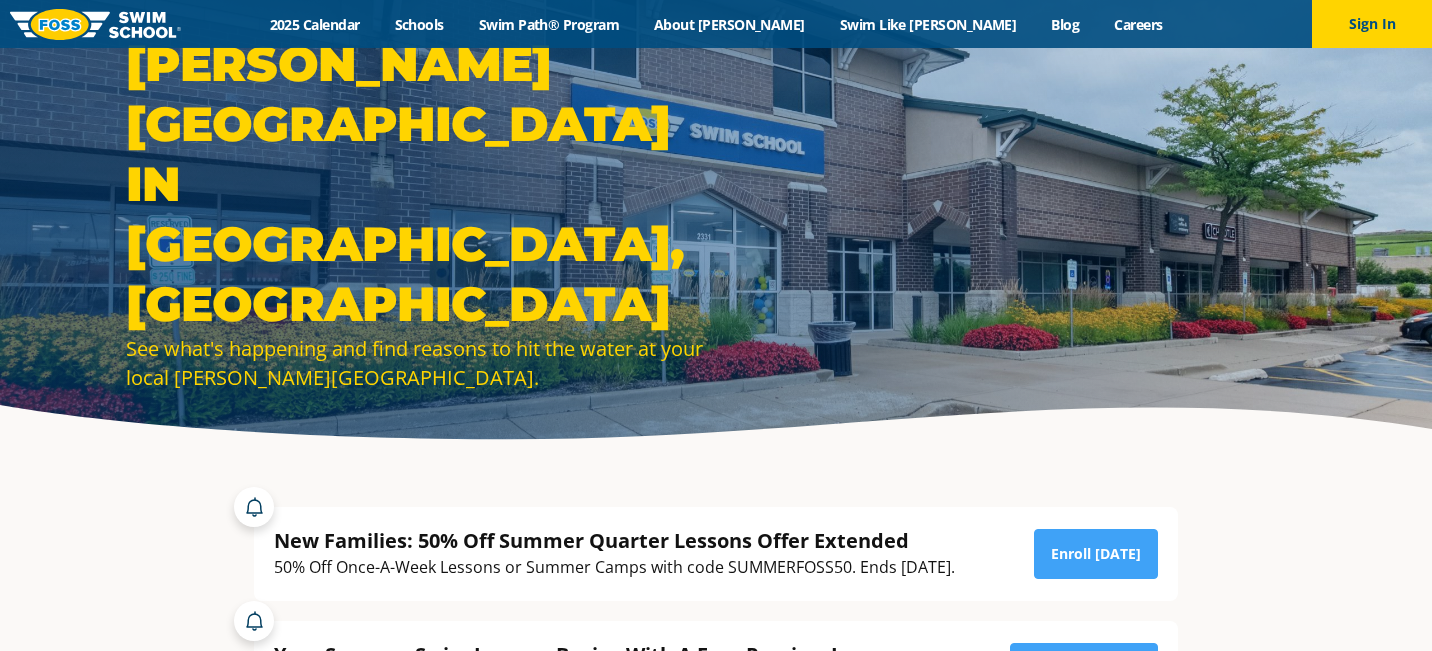 scroll, scrollTop: 0, scrollLeft: 0, axis: both 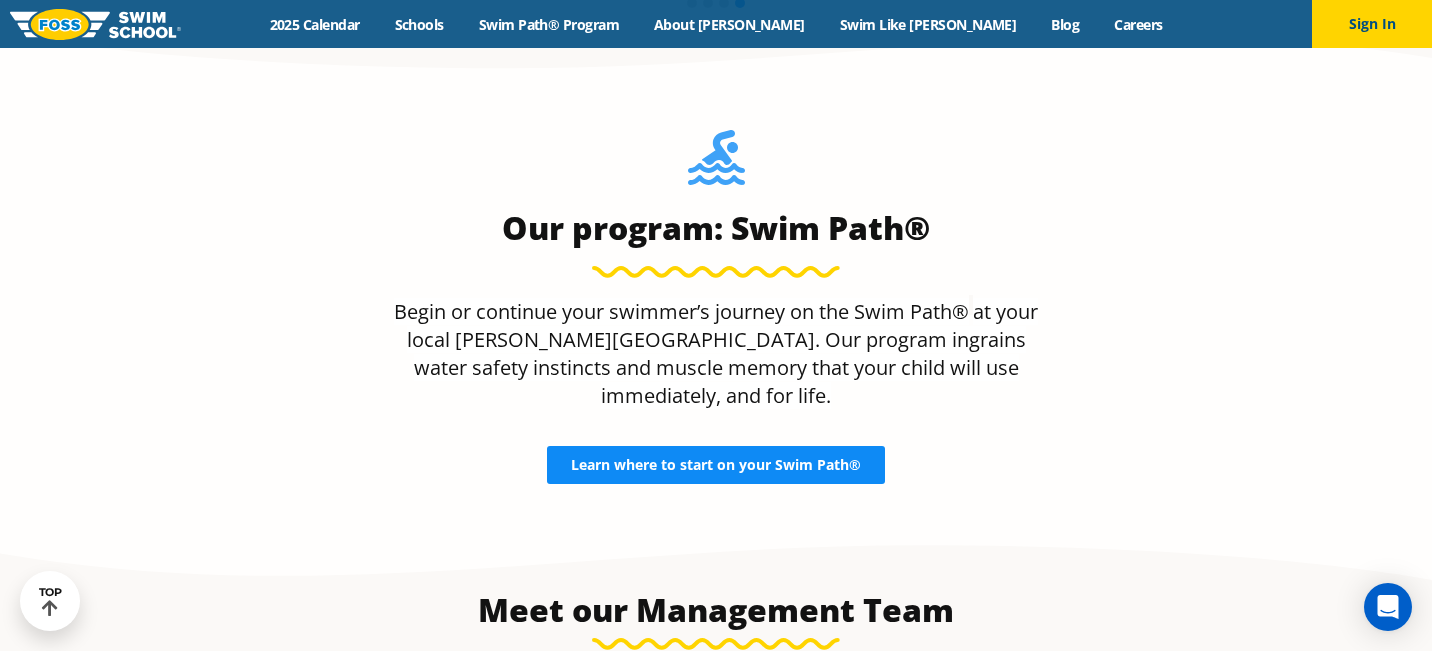 click on "Our program: Swim Path®
Begin or continue your swimmer’s journey on the Swim Path®   at your local Foss Swim School. Our program ingrains water safety instincts and muscle memory that your child will use immediately, and for life.
Learn where to start on your Swim Path®" at bounding box center [716, 307] 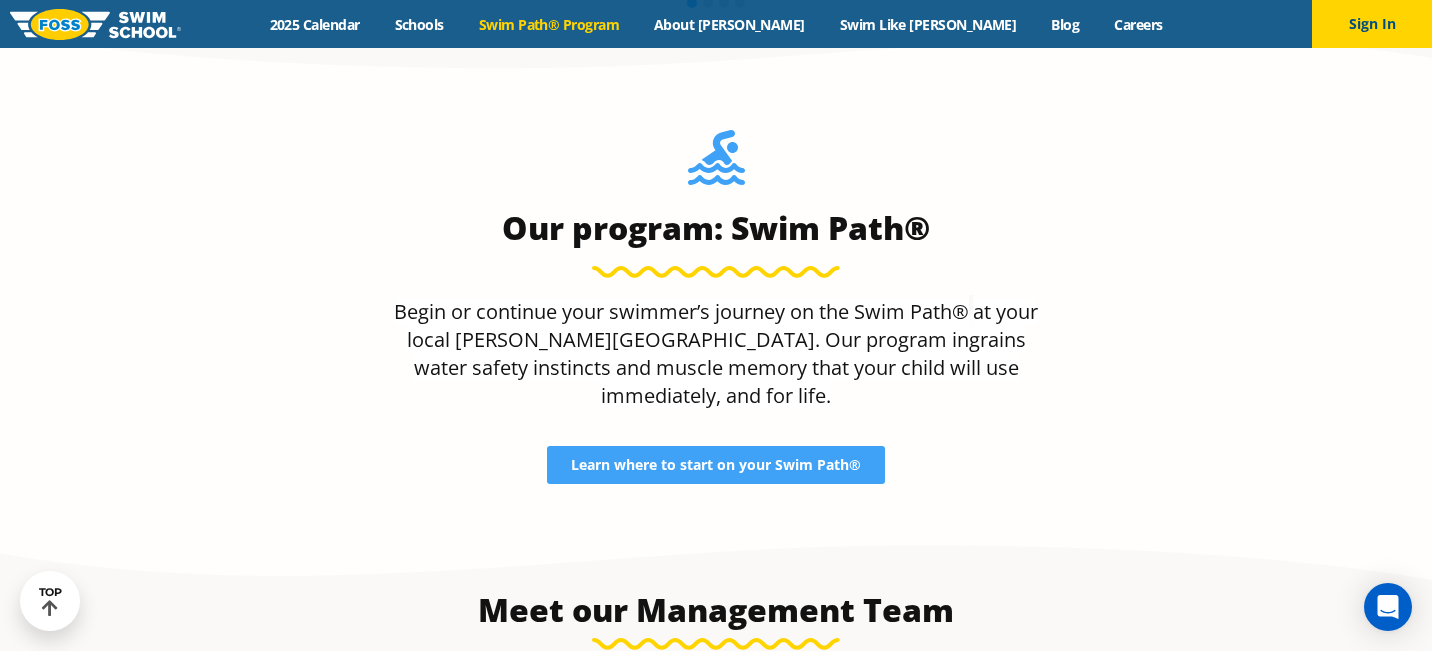 click on "Swim Path® Program" at bounding box center [548, 24] 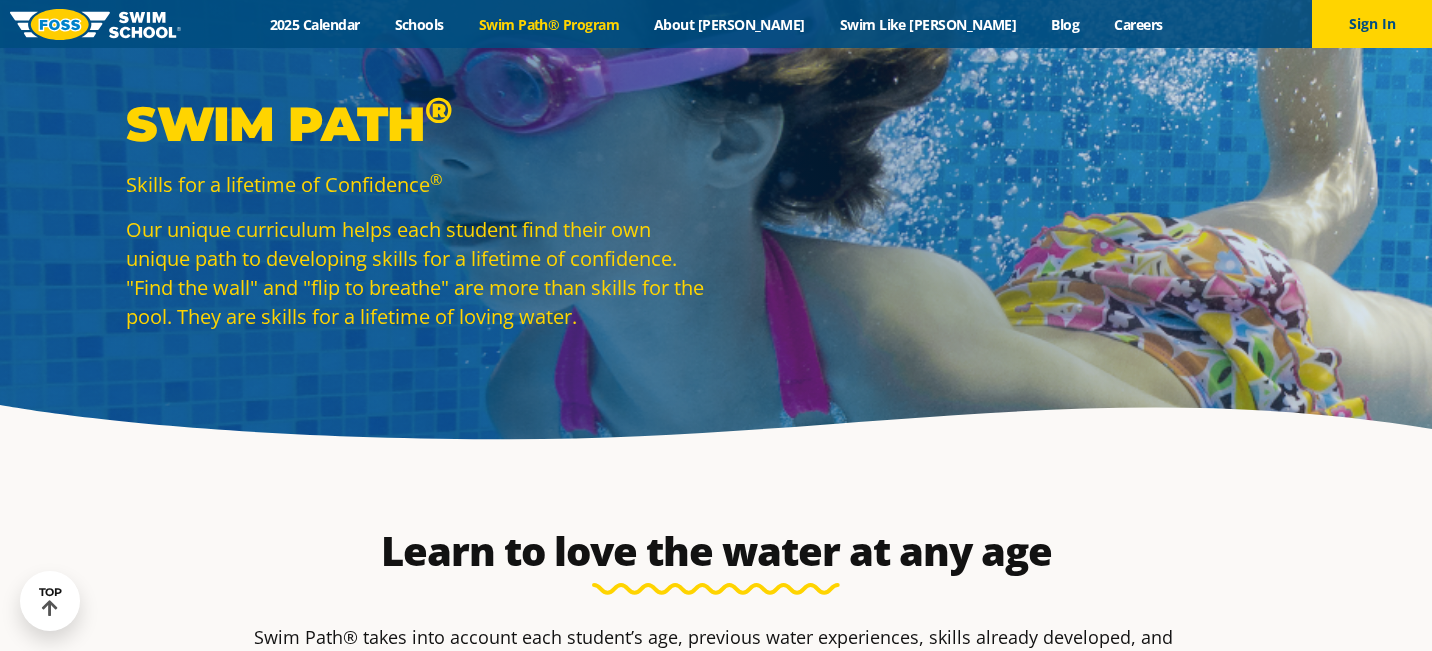 scroll, scrollTop: 423, scrollLeft: 0, axis: vertical 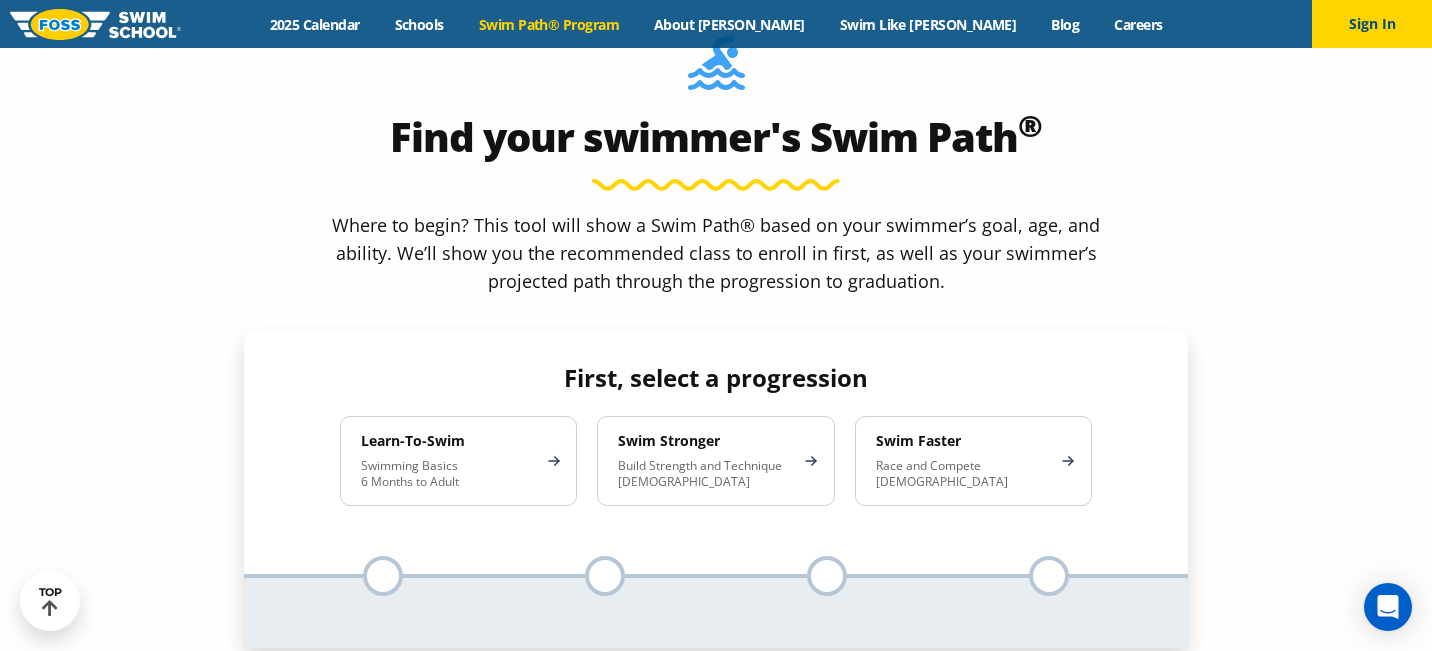 click at bounding box center [383, 576] 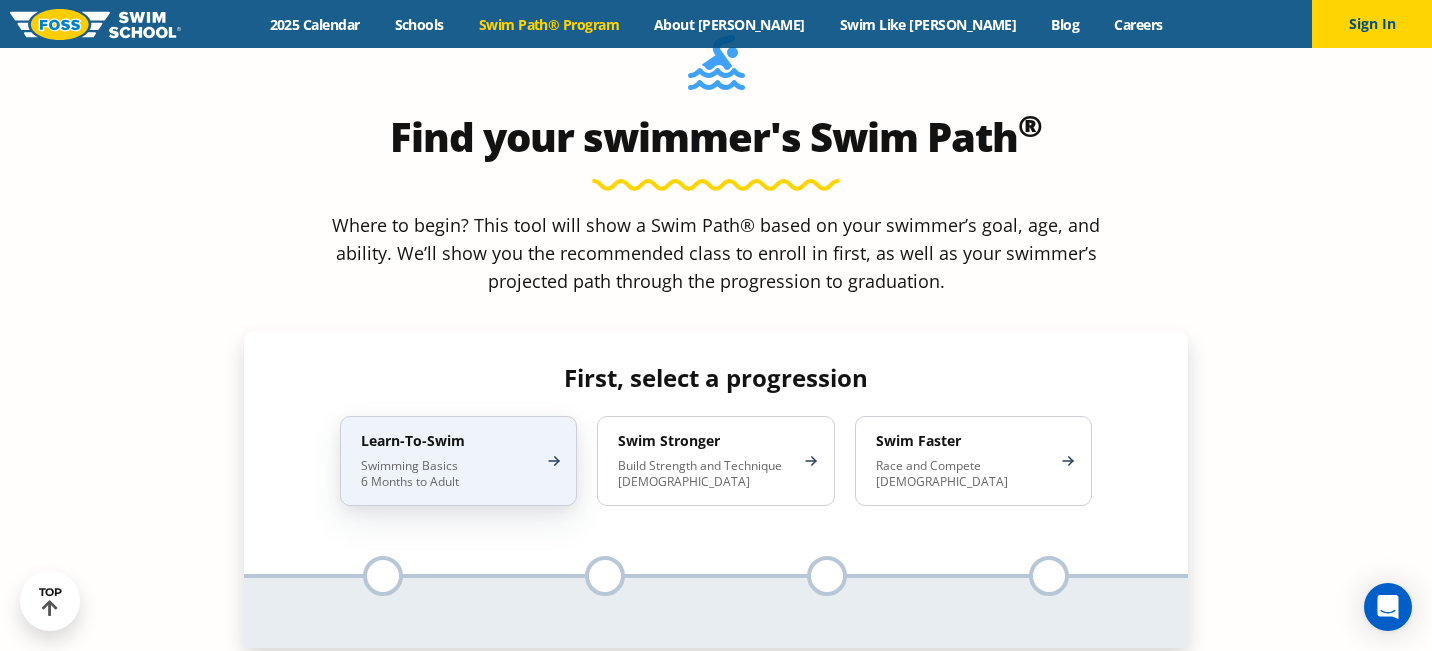 click on "Learn-To-Swim Swimming Basics 6 Months to Adult" at bounding box center [458, 461] 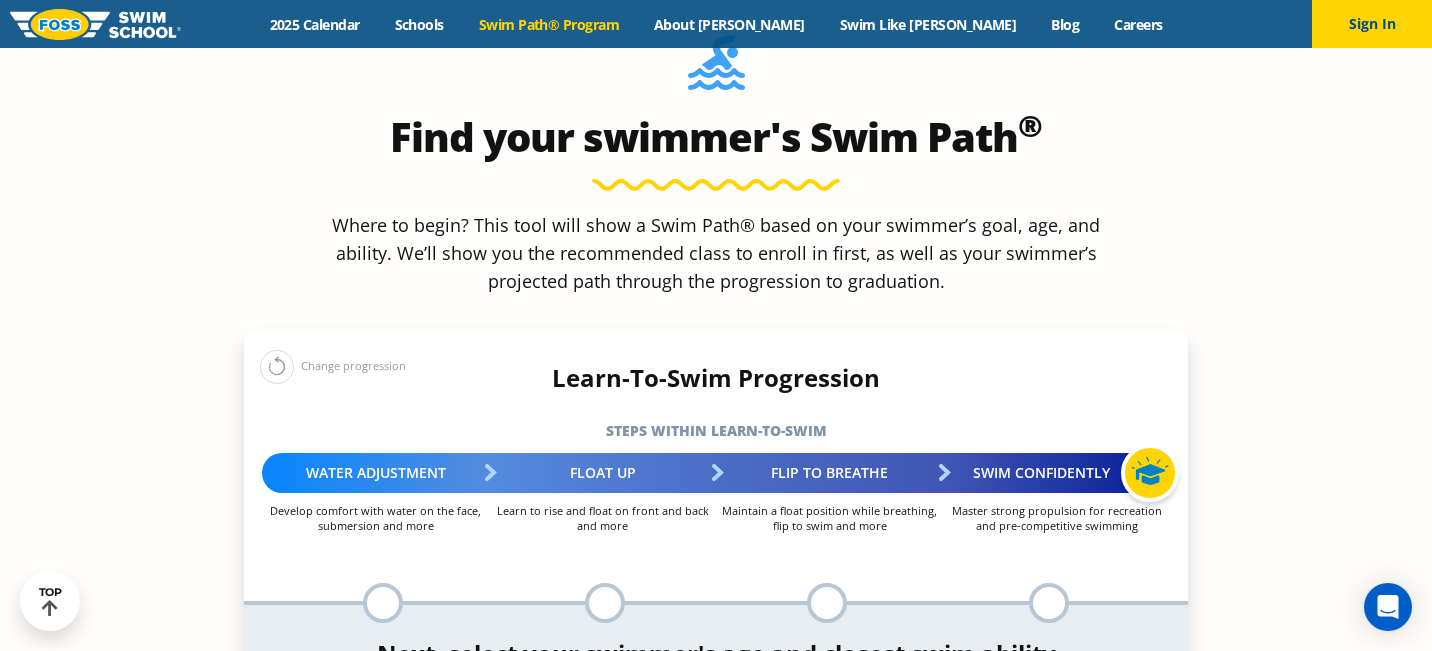 click on "Select Age 6 months - 1 year 1 year 2 years 3 years 4 years 5 years 6 years 7 years 8 years 9 years 10 years  11 years  12 years  13 years  14 years  15 years  16 years  17 years  Adult (18 years +)" at bounding box center [448, 745] 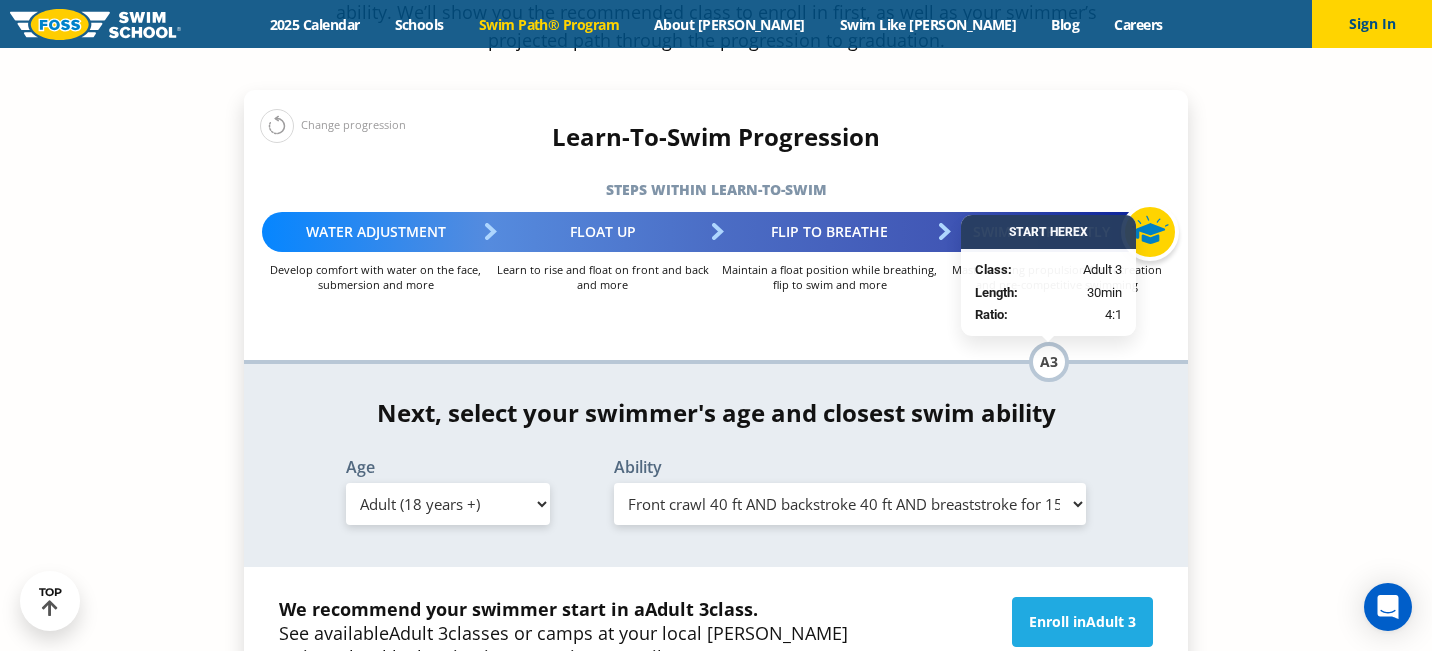 scroll, scrollTop: 2015, scrollLeft: 0, axis: vertical 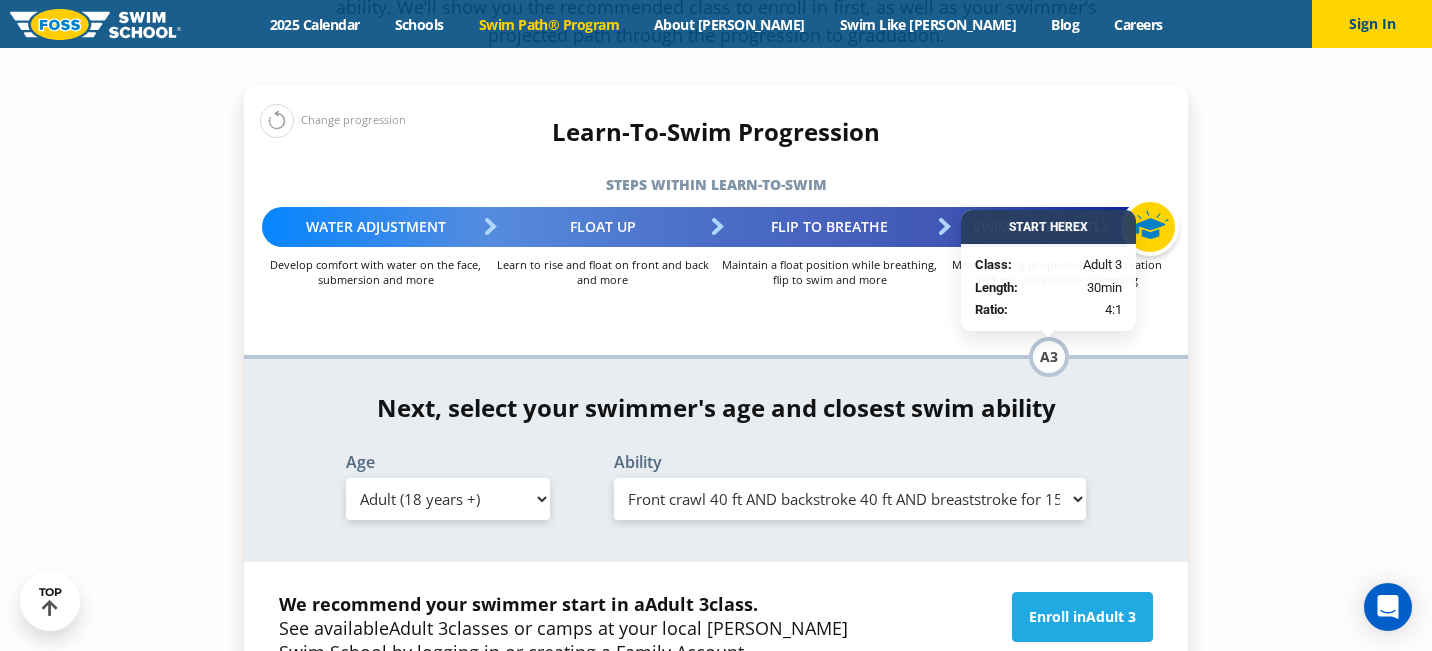 click on "Select Ability First in-water experience When in the water reliant on a life jacket or floatation device Uncomfortable putting face in the water AND/OR getting water on ears while floating on back Swims front crawl and backstroke for 25 ft with a flip from stomach to back to breathe Front crawl 40 ft AND backstroke 40 ft AND breaststroke for 15 ft" at bounding box center [850, 499] 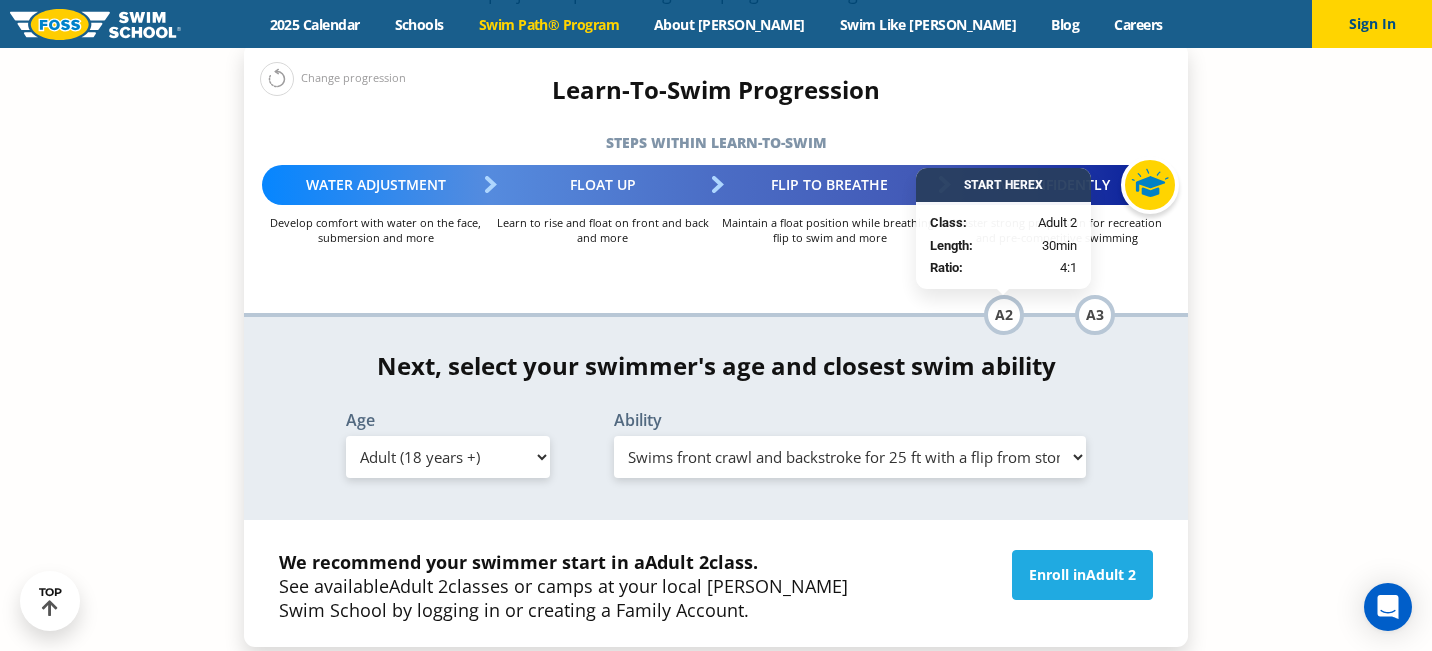 scroll, scrollTop: 2048, scrollLeft: 0, axis: vertical 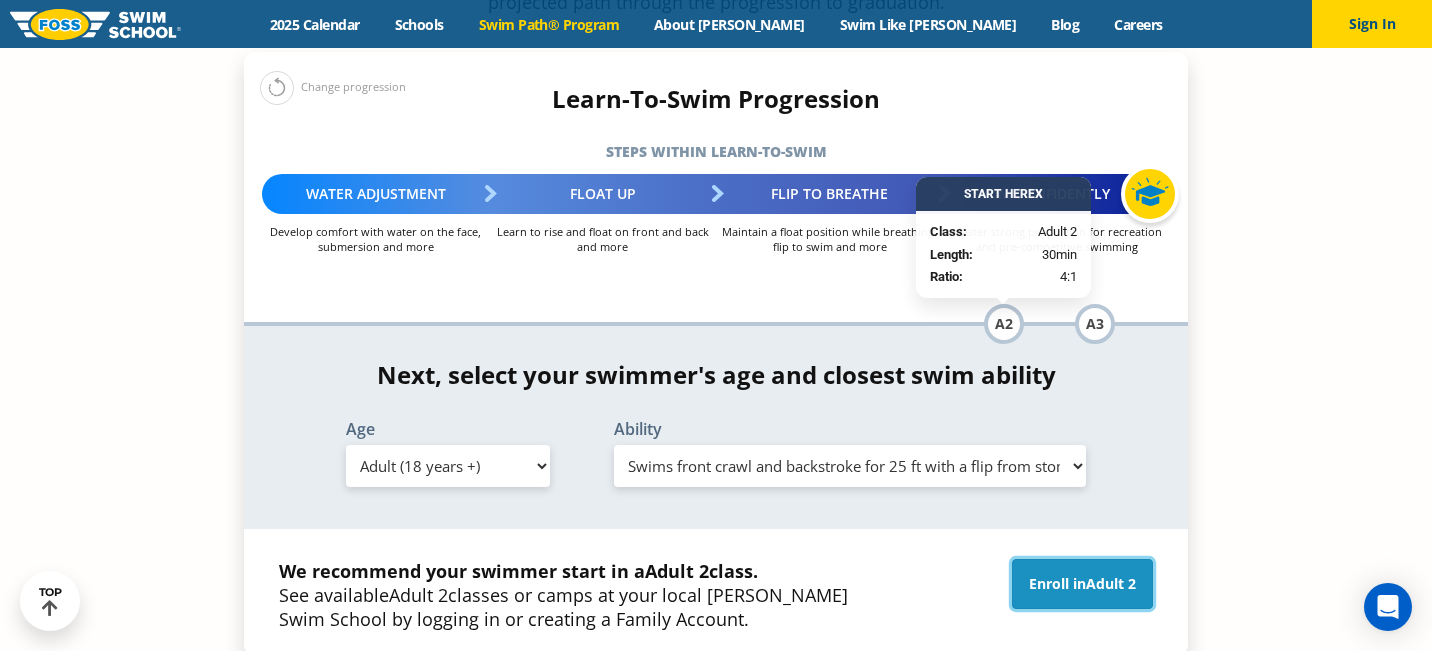 click on "Enroll in  Adult 2" at bounding box center (1082, 584) 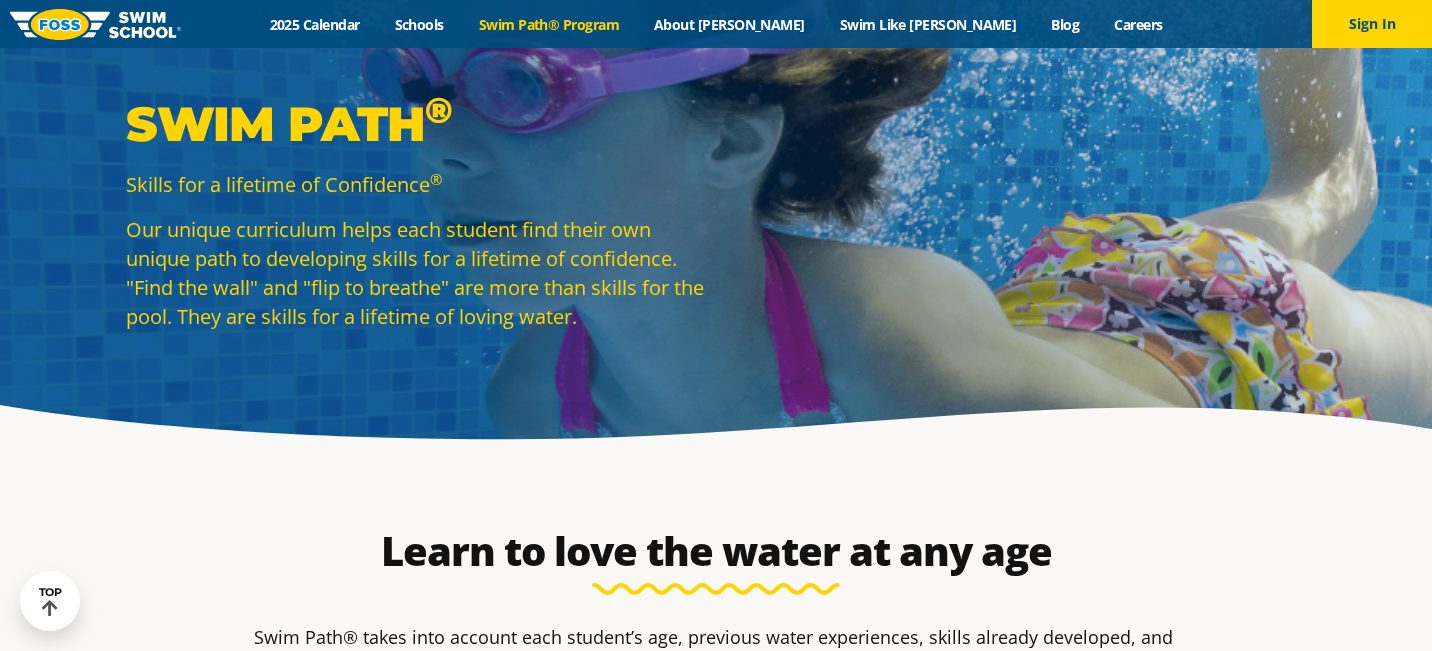 scroll, scrollTop: 2048, scrollLeft: 0, axis: vertical 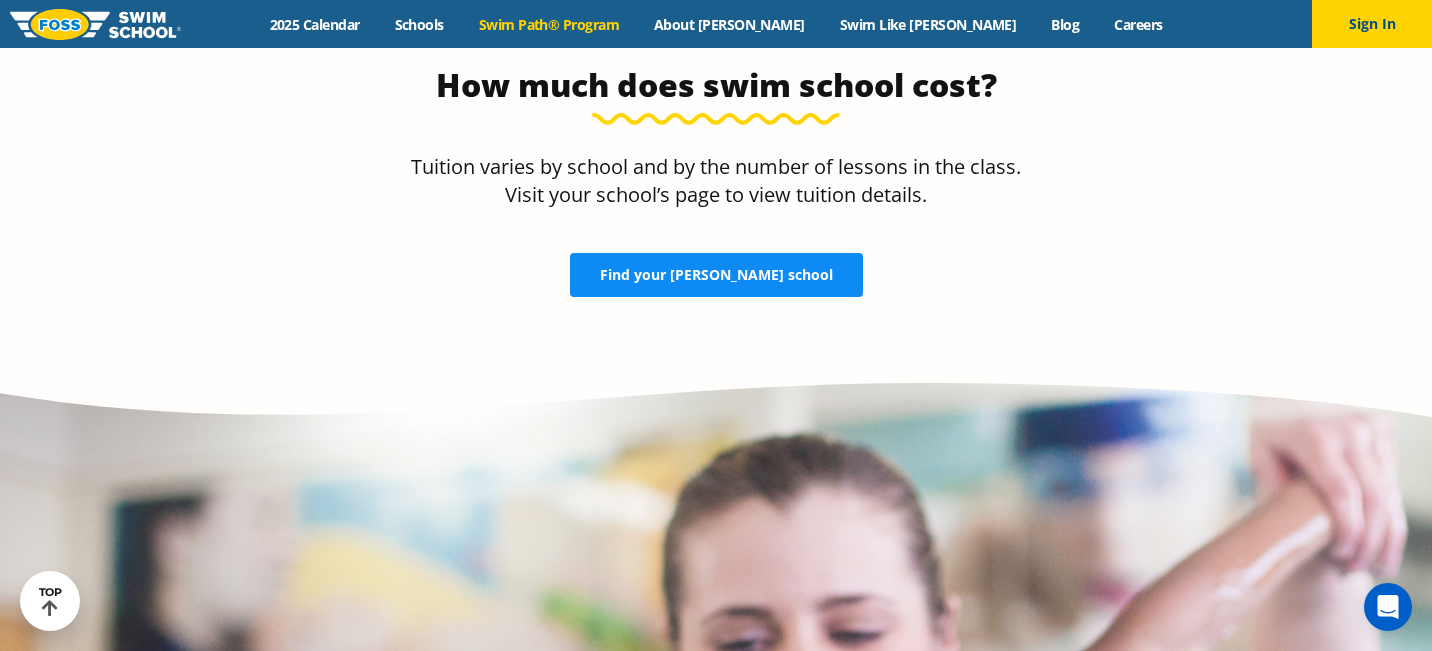 click on "Find your [PERSON_NAME] school" at bounding box center (716, 275) 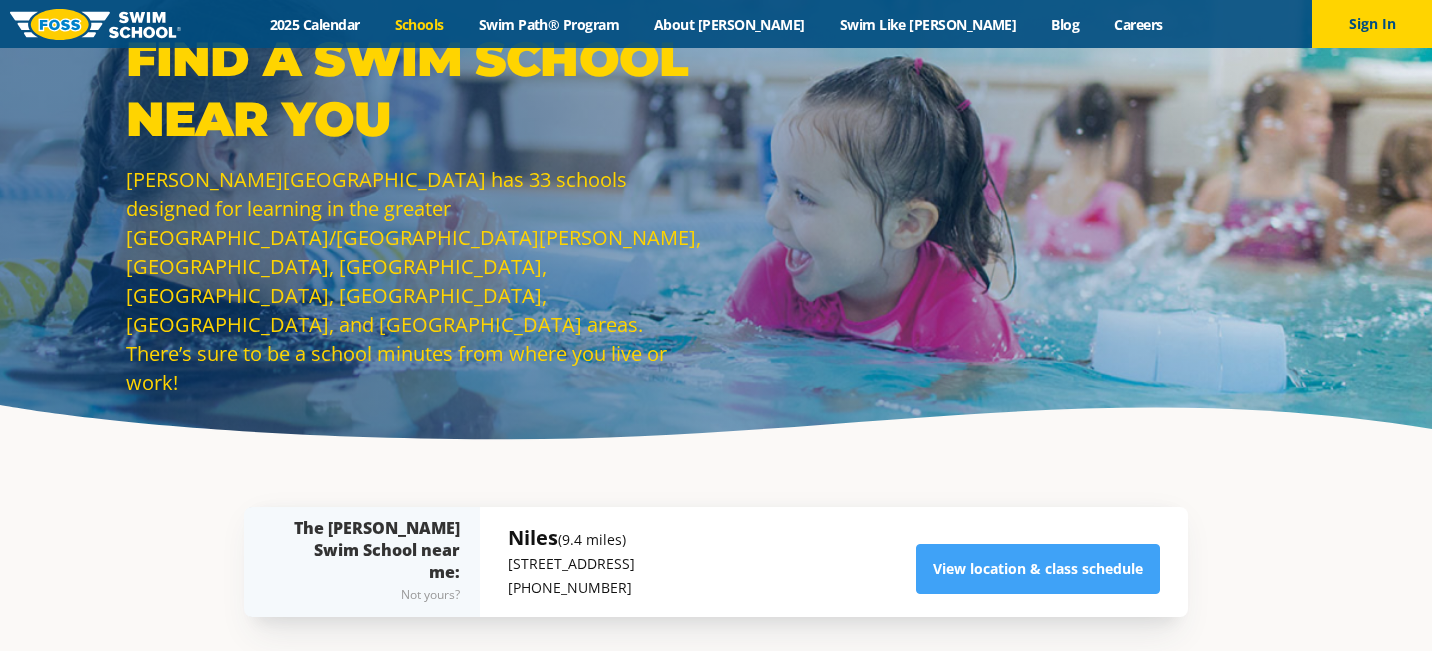 scroll, scrollTop: 0, scrollLeft: 0, axis: both 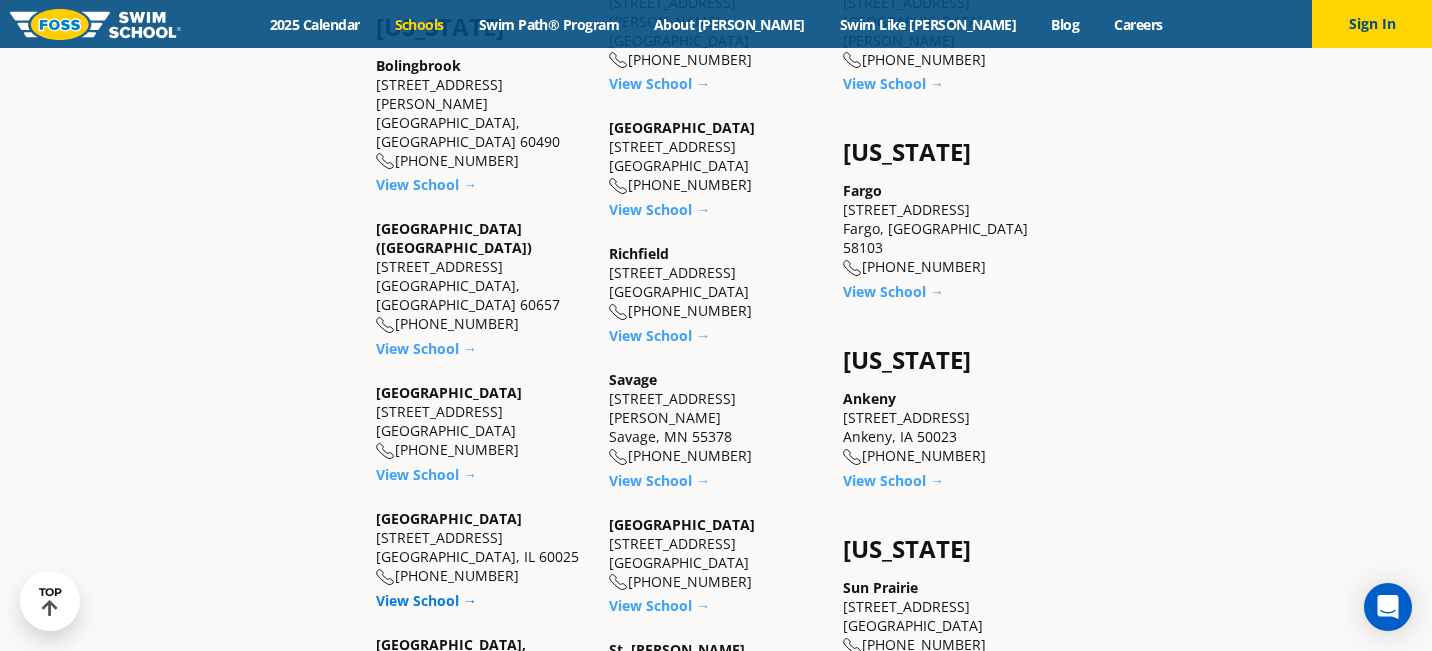 click on "View School →" at bounding box center [426, 600] 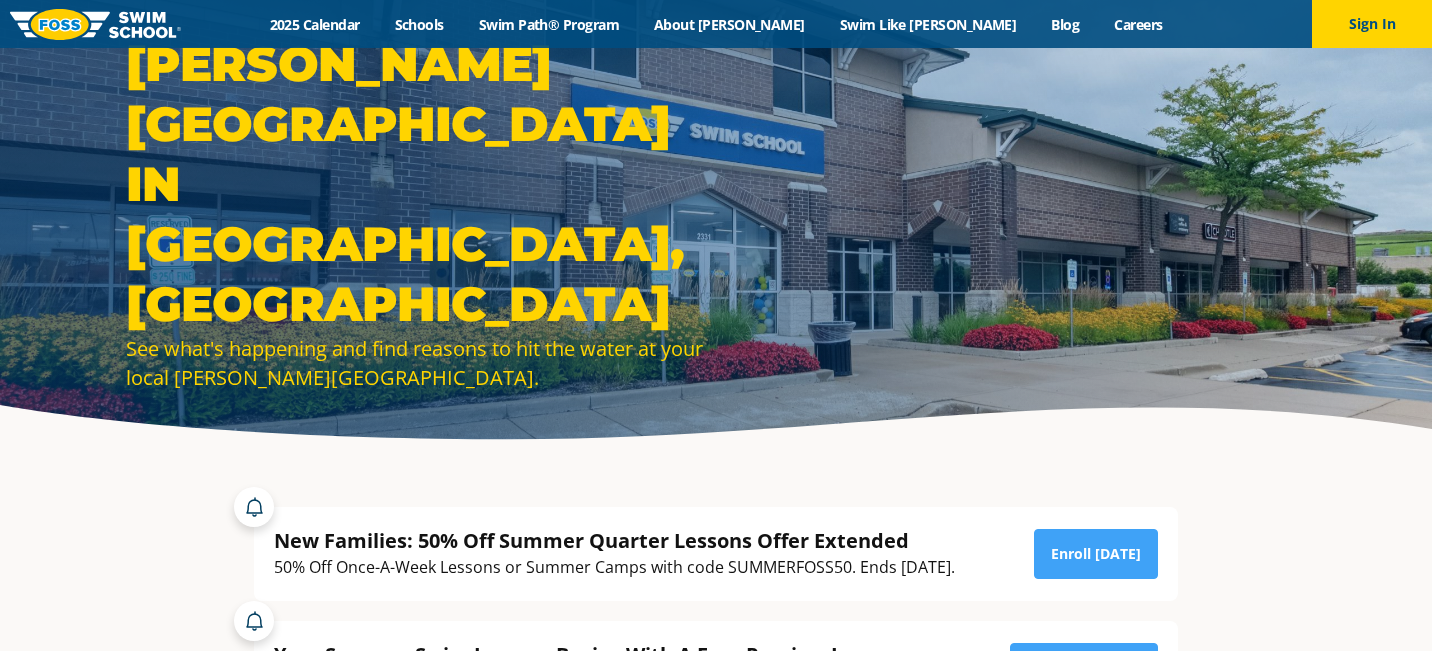 scroll, scrollTop: 0, scrollLeft: 0, axis: both 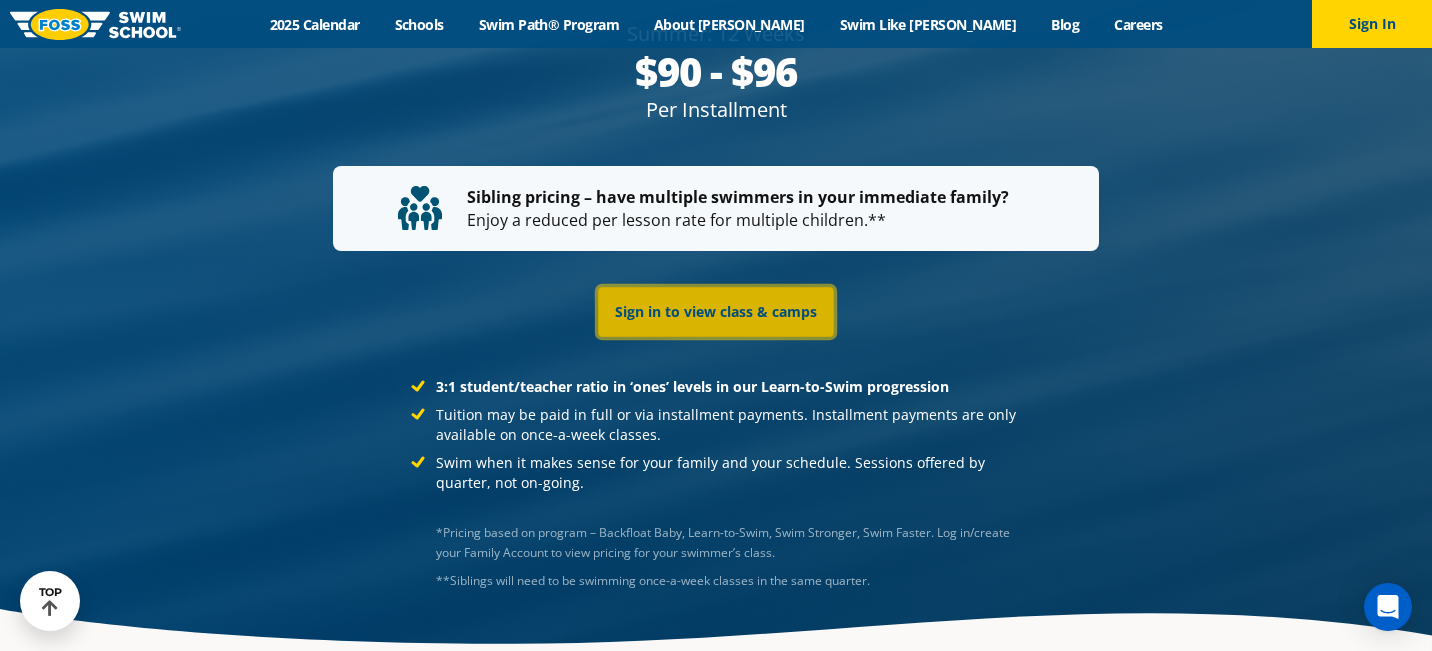 click on "Sign in to view class & camps" at bounding box center (716, 312) 